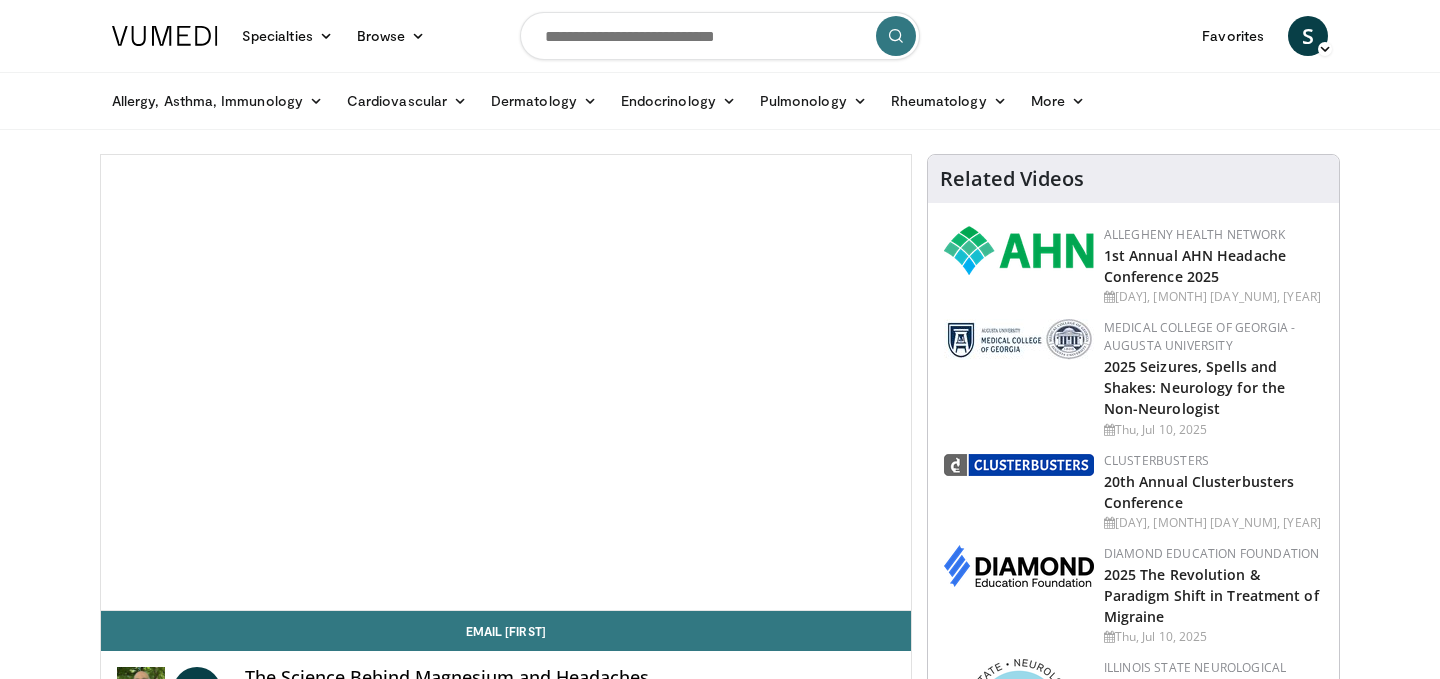 scroll, scrollTop: 0, scrollLeft: 0, axis: both 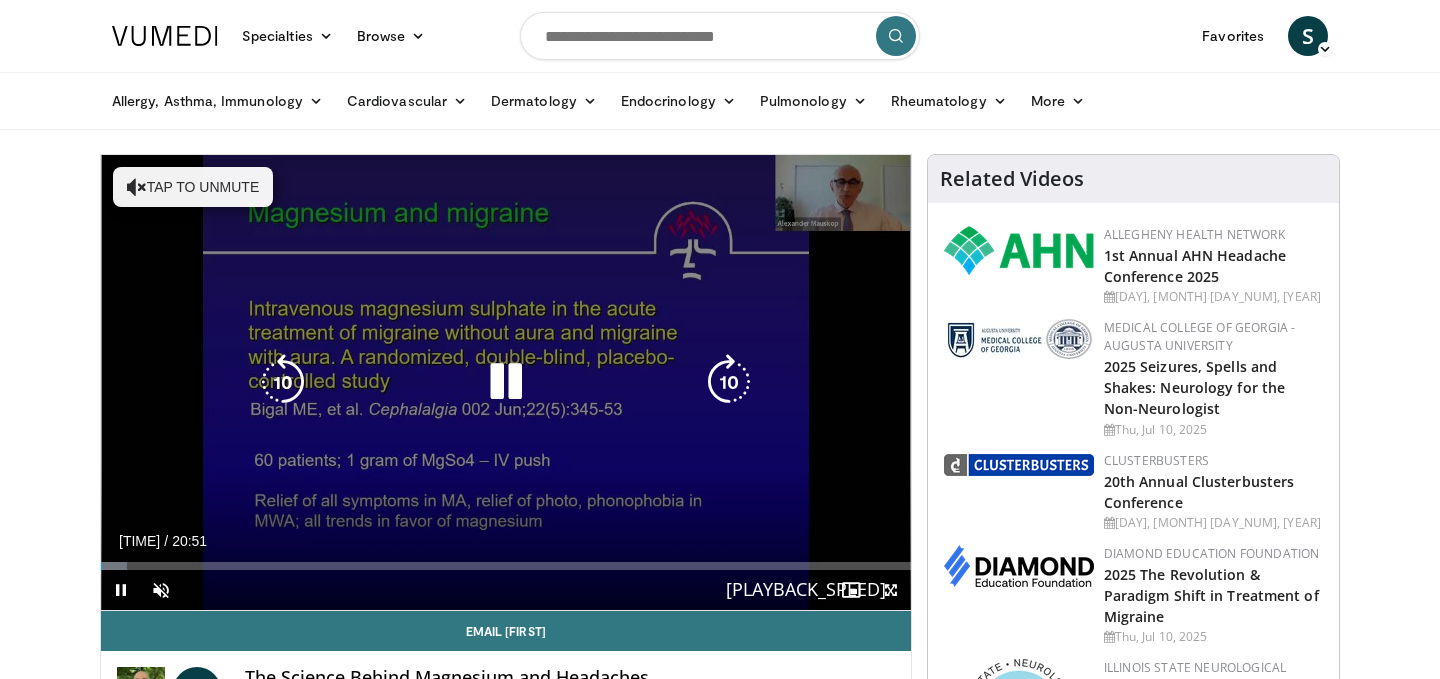 click on "Tap to unmute" at bounding box center (193, 187) 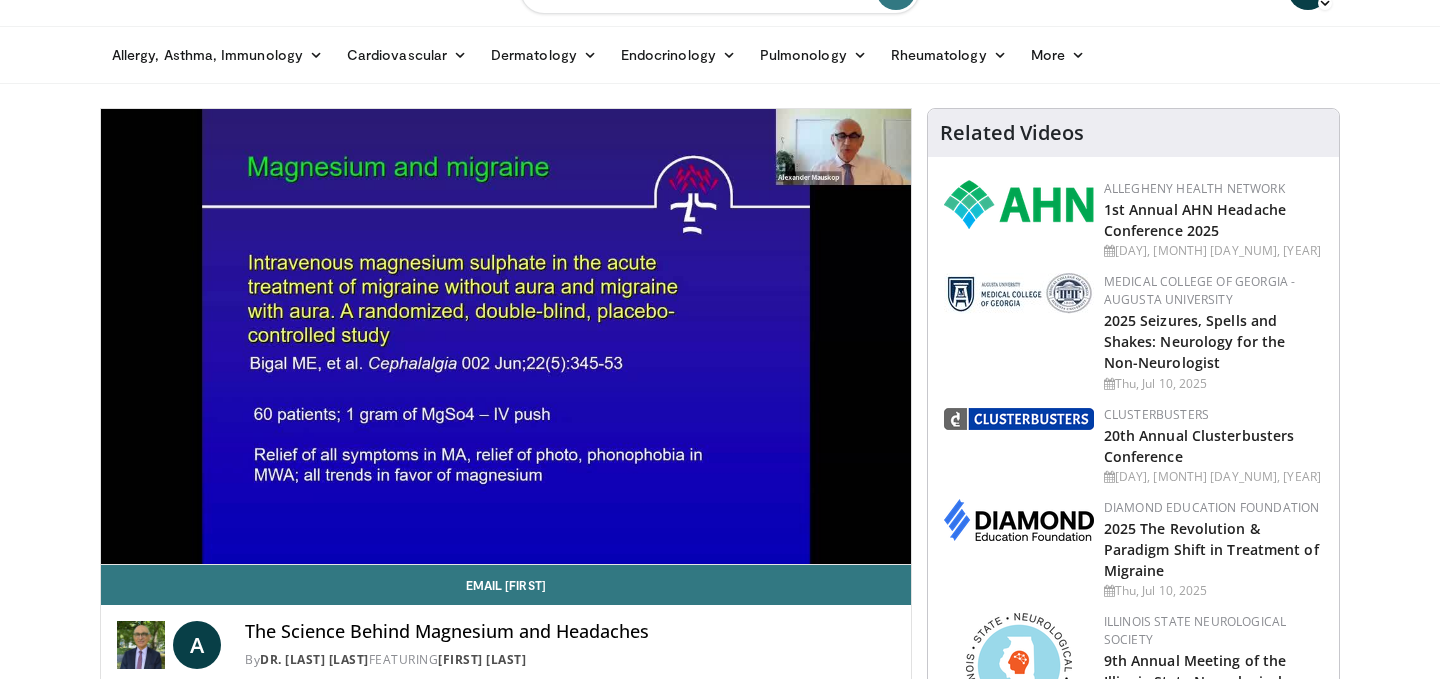 scroll, scrollTop: 50, scrollLeft: 0, axis: vertical 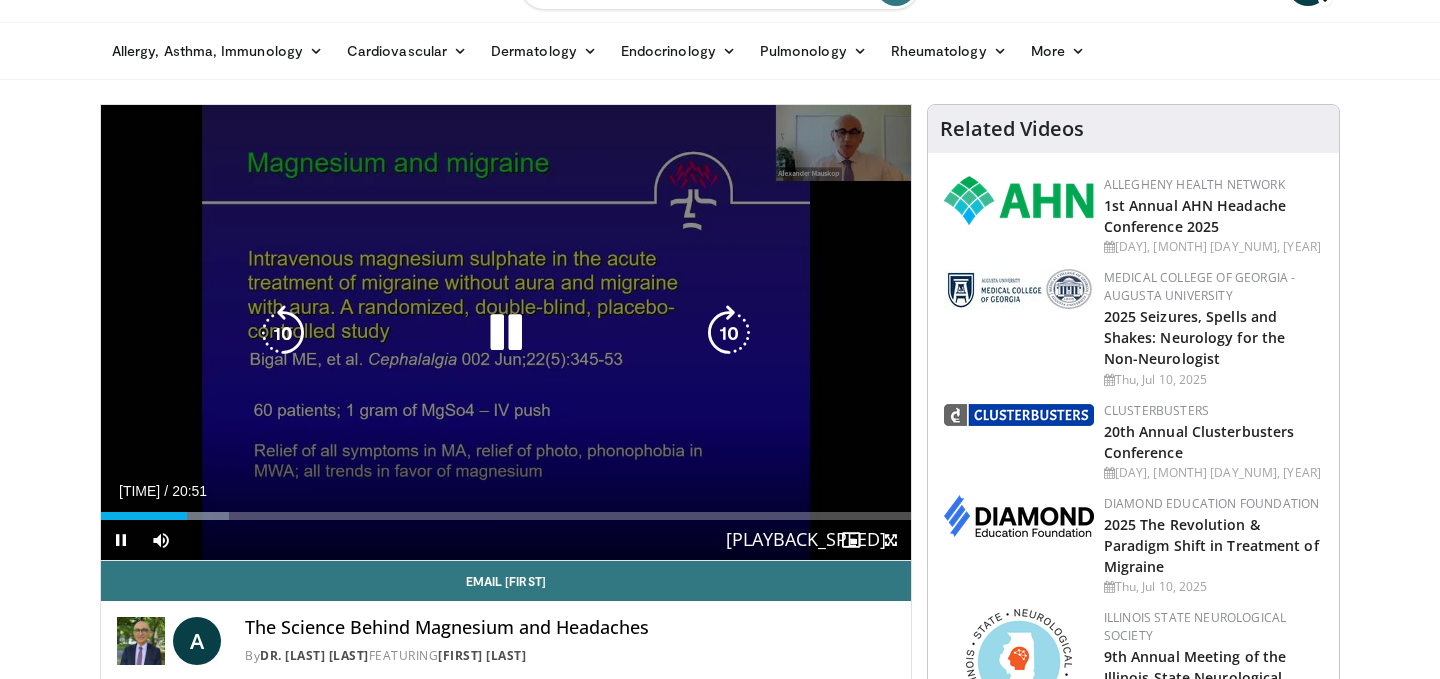 click at bounding box center (729, 333) 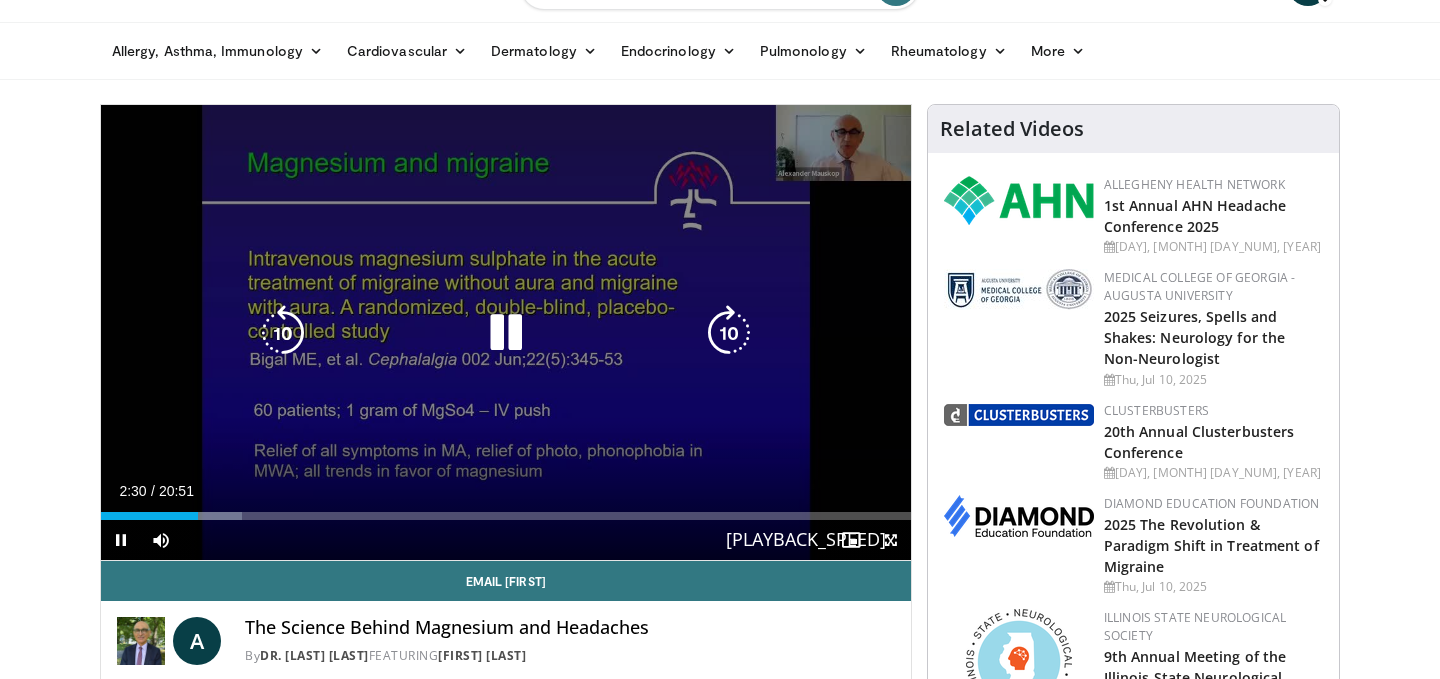 click at bounding box center [729, 333] 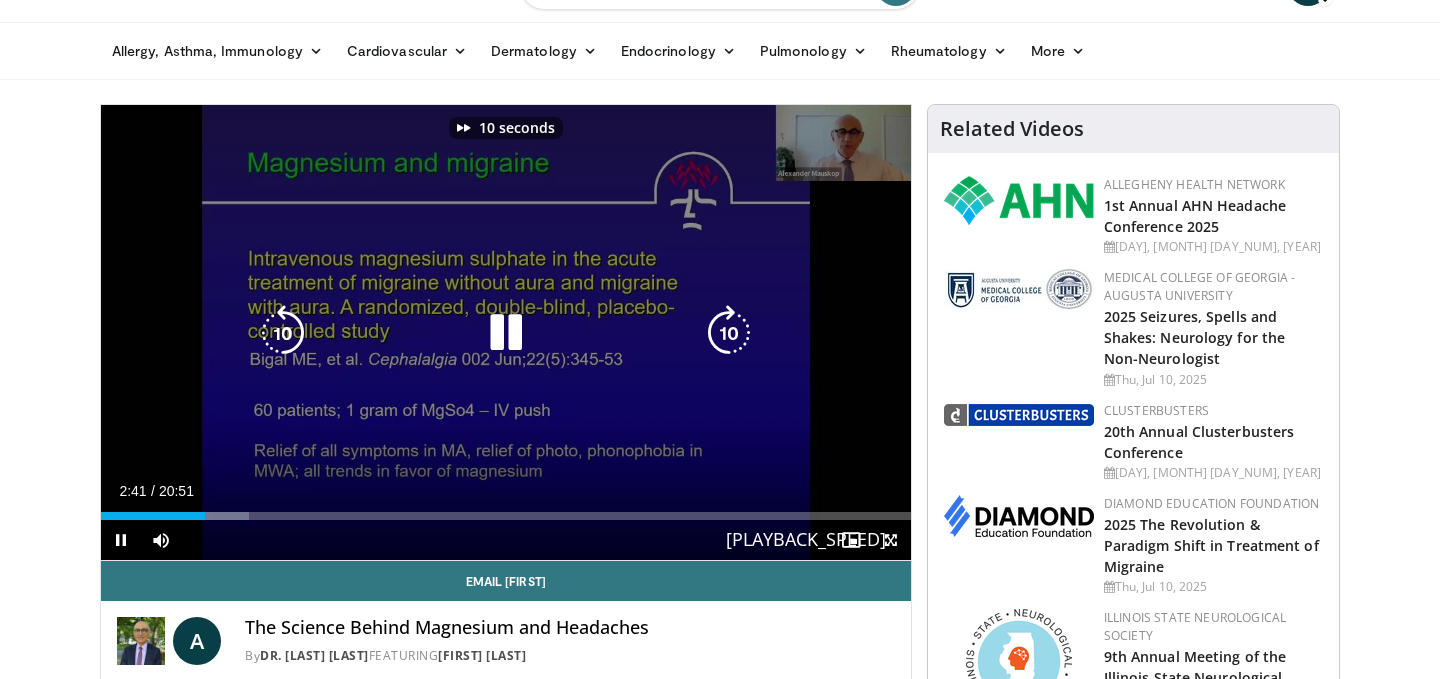 click at bounding box center [729, 333] 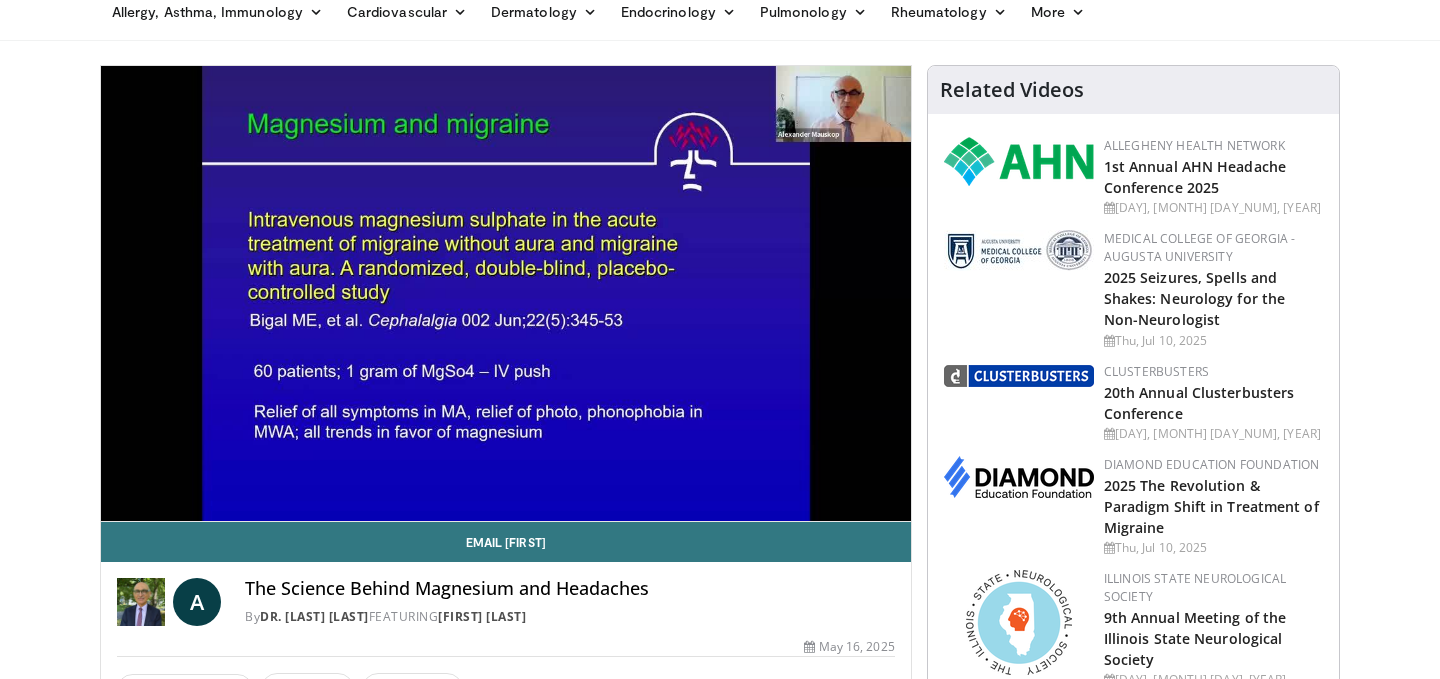 scroll, scrollTop: 90, scrollLeft: 0, axis: vertical 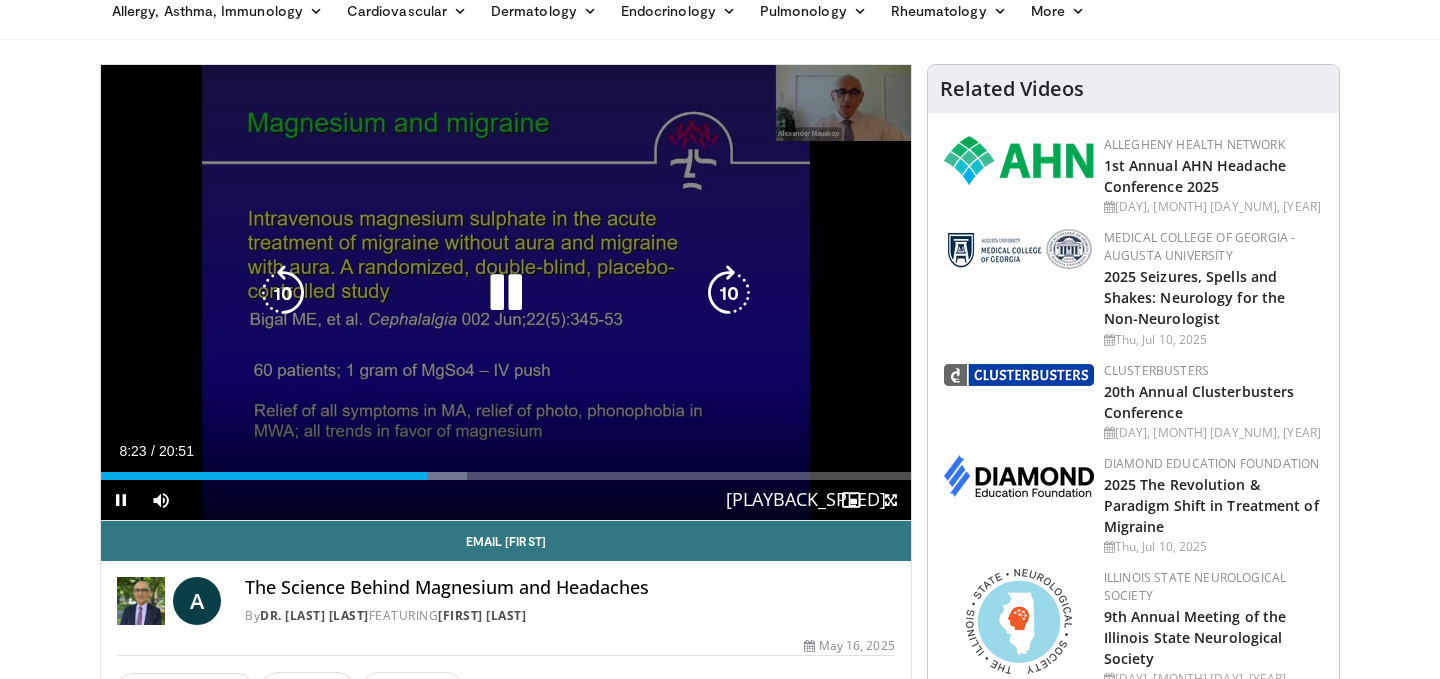 click at bounding box center (506, 293) 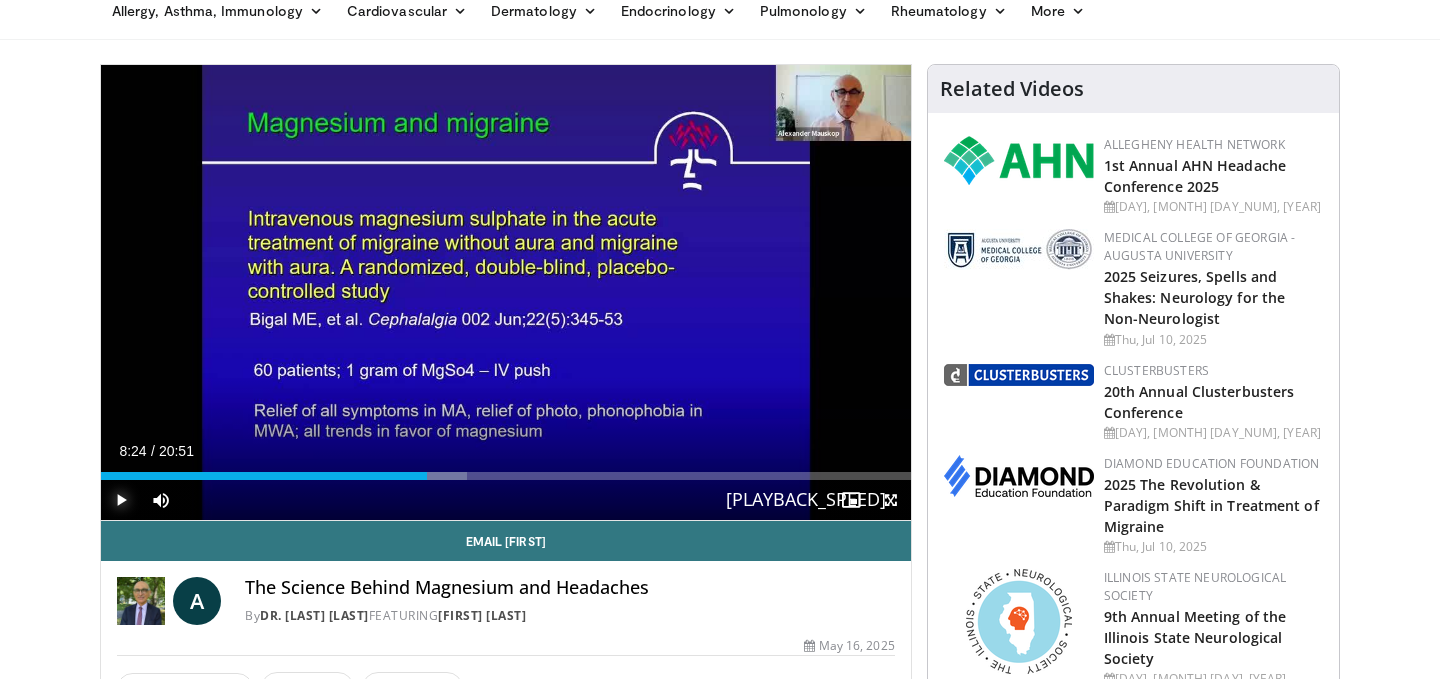 click at bounding box center [121, 500] 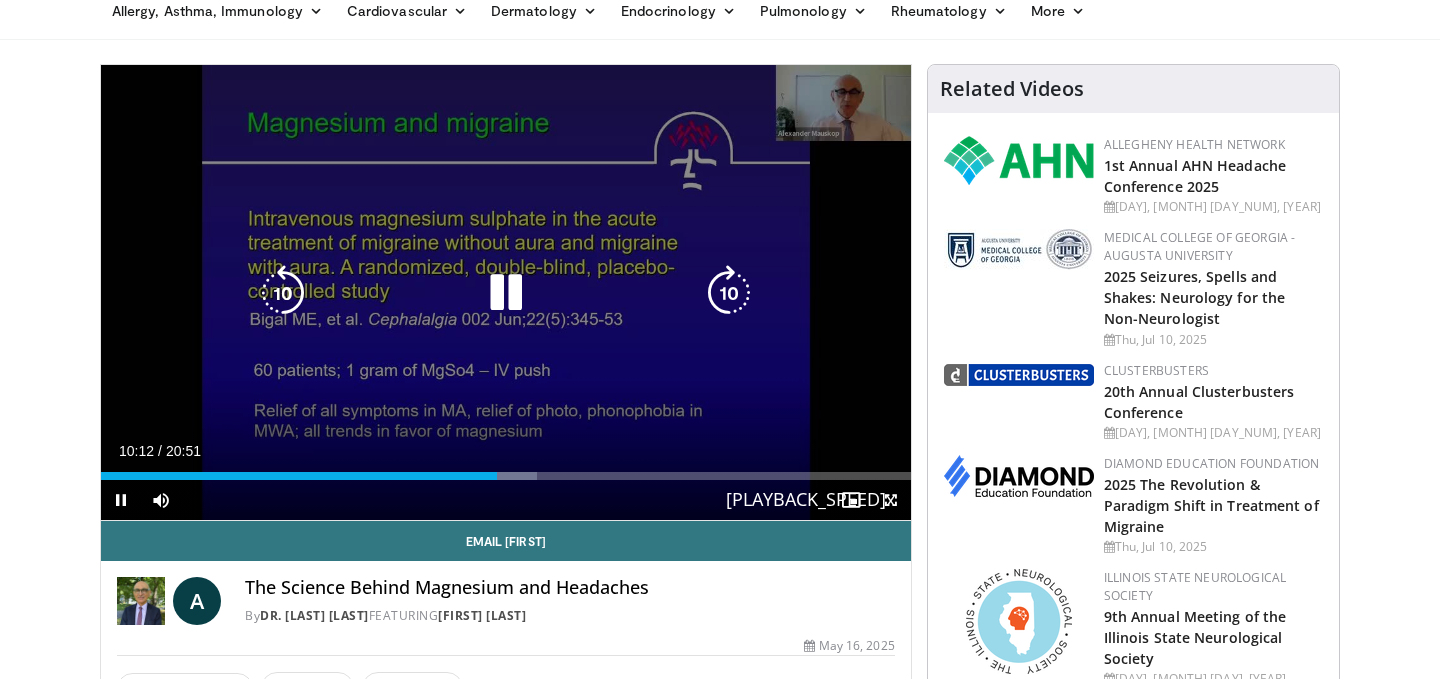 click at bounding box center (729, 293) 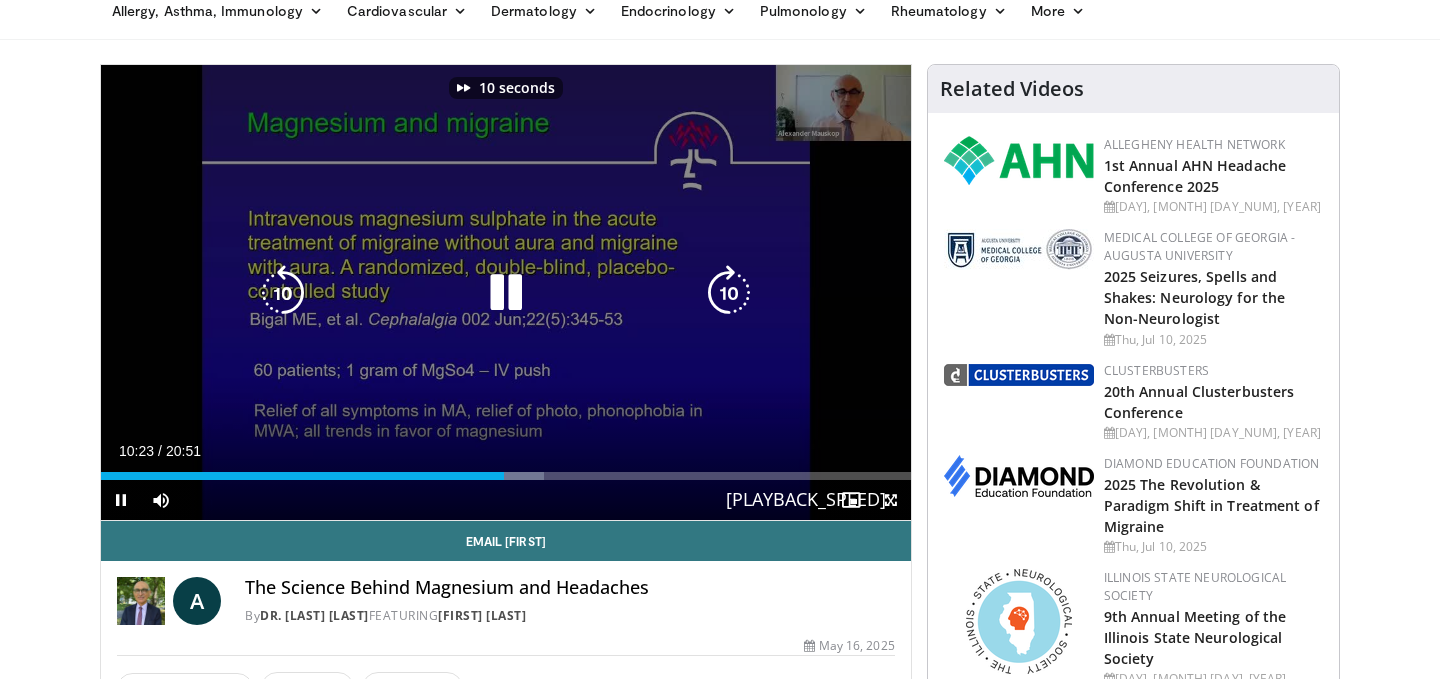 click at bounding box center (729, 293) 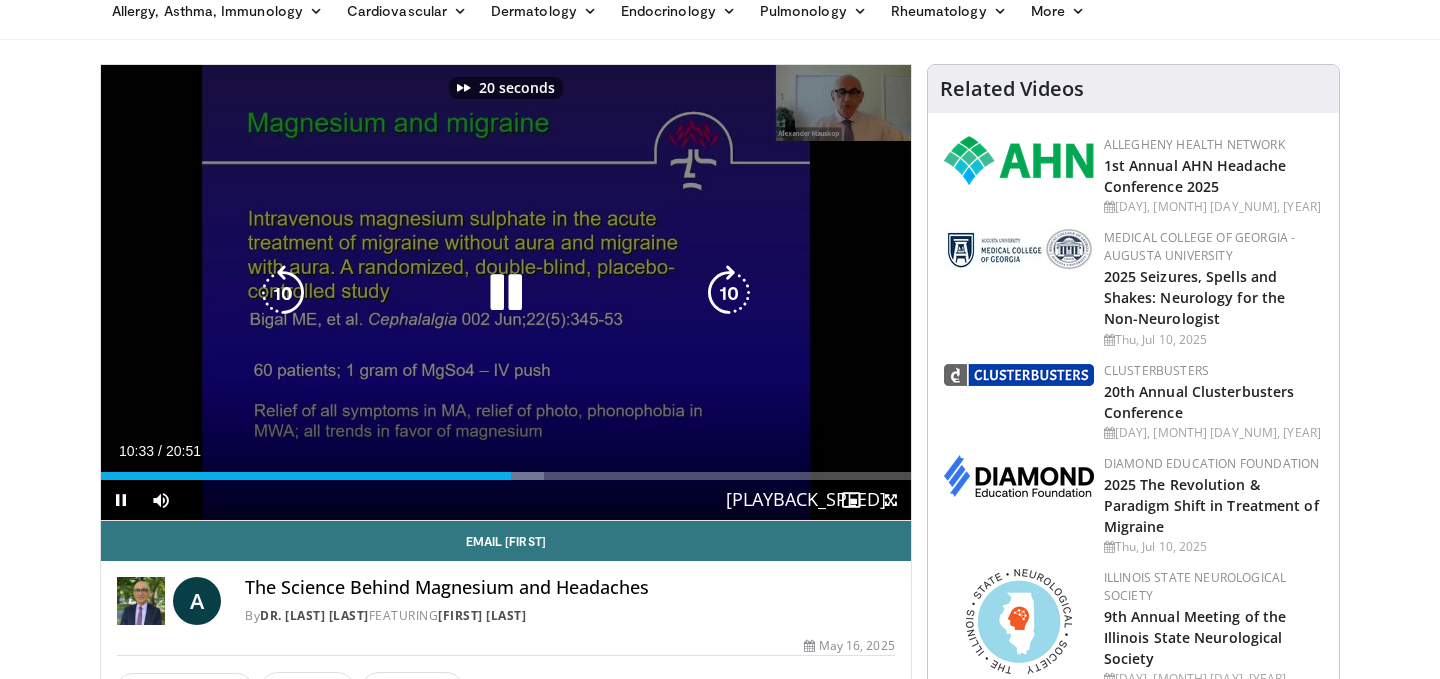 click at bounding box center (729, 293) 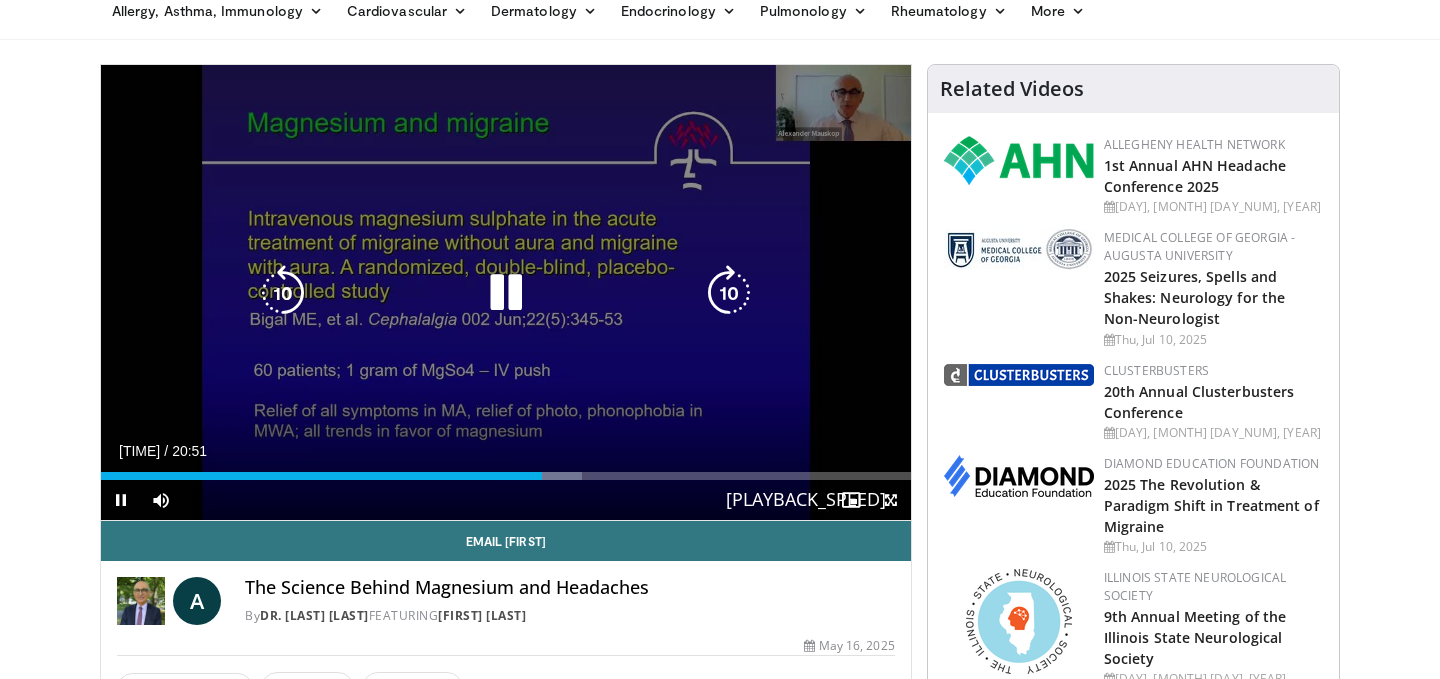click at bounding box center [729, 293] 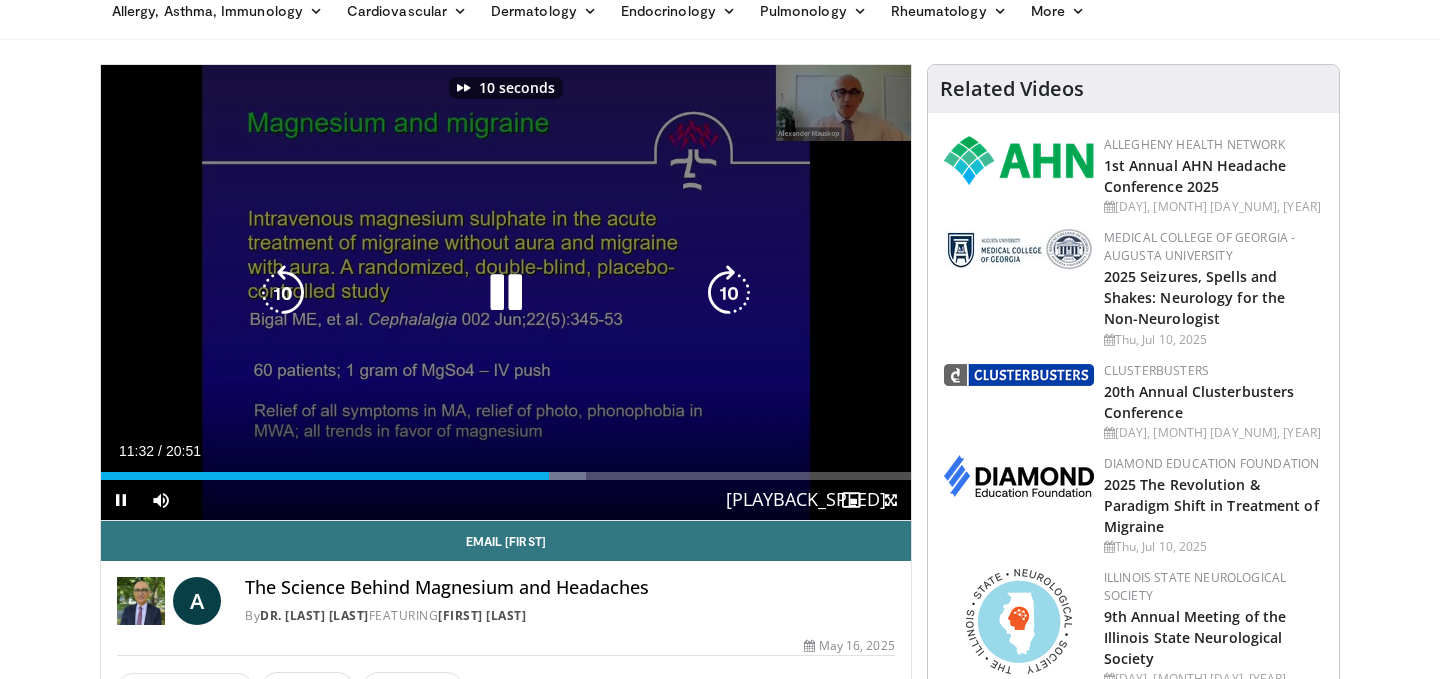 click at bounding box center [729, 293] 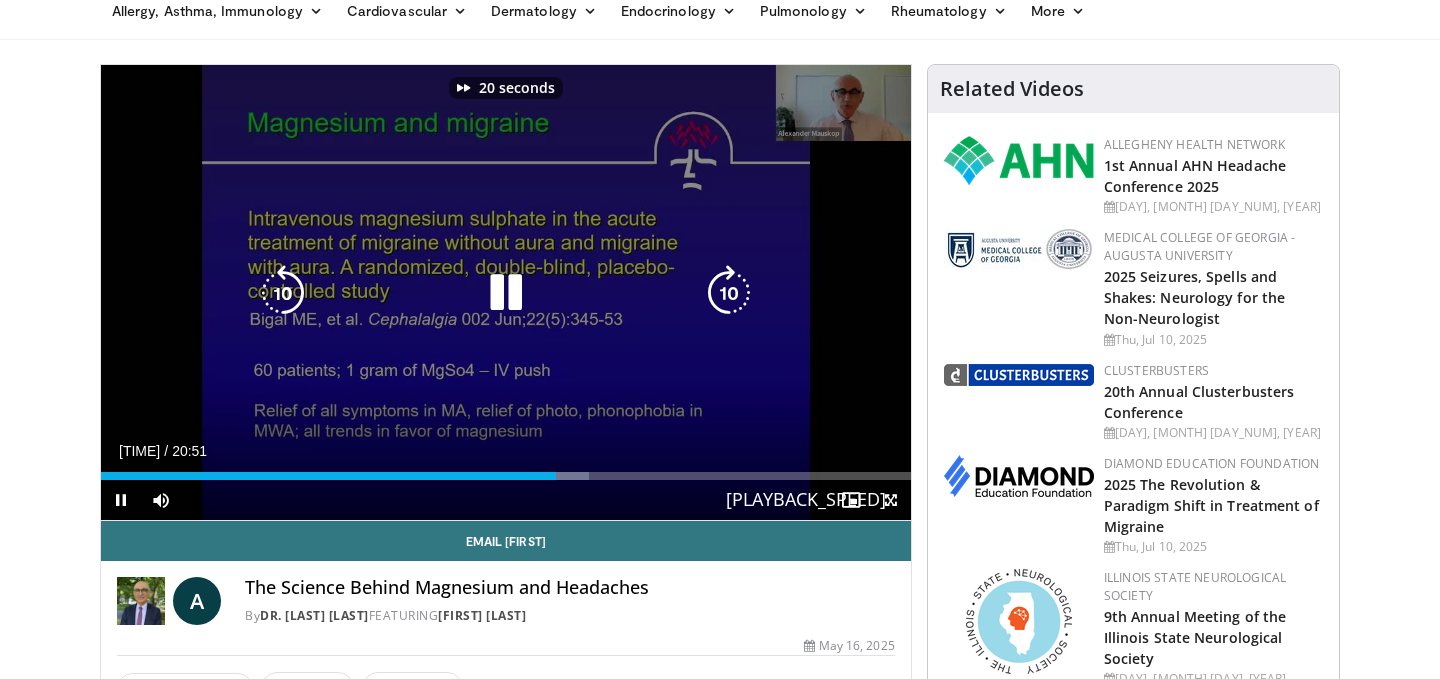 click at bounding box center (729, 293) 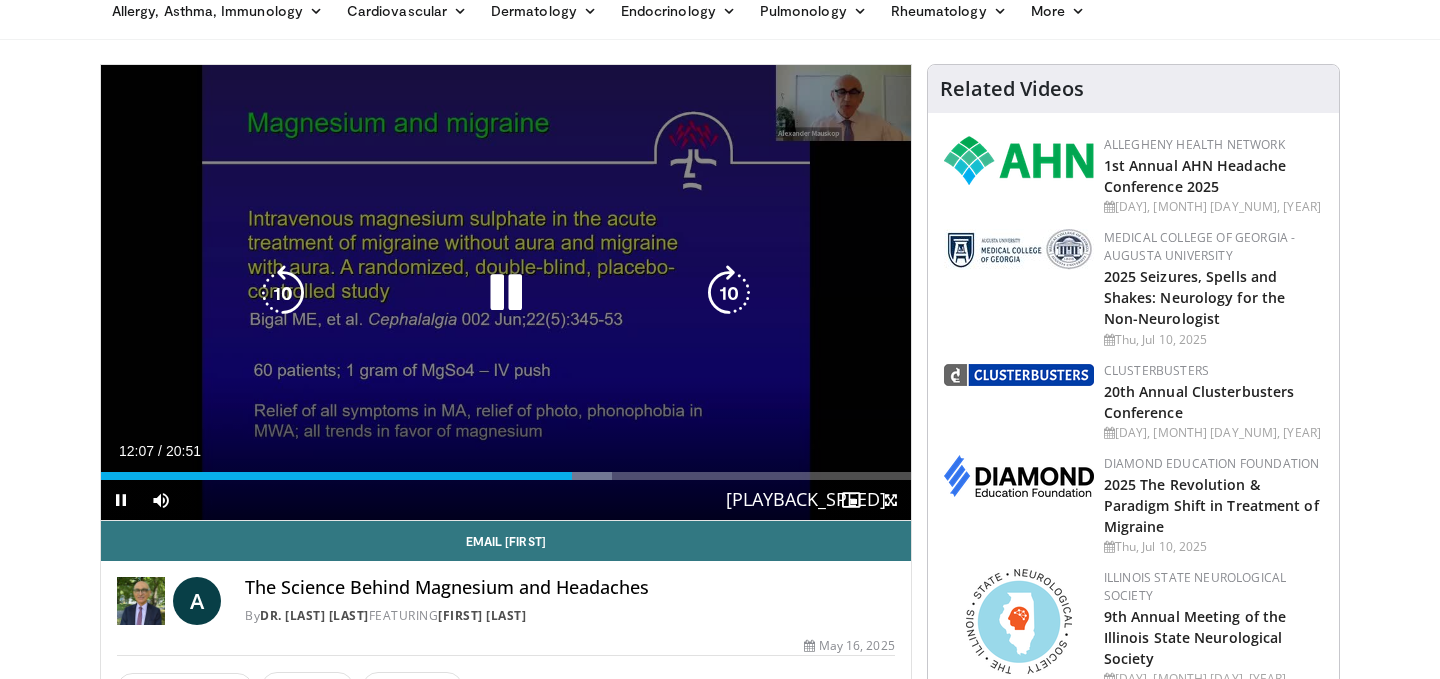 click at bounding box center (729, 293) 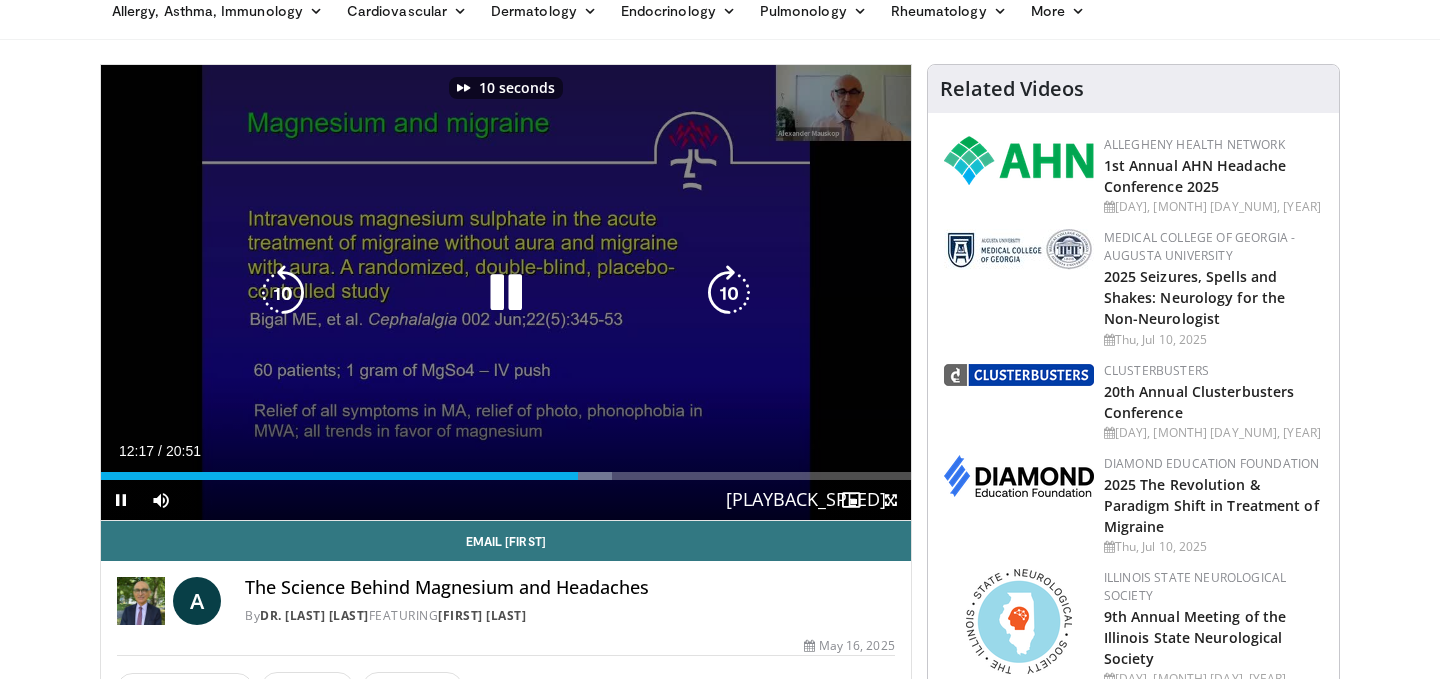 click at bounding box center (729, 293) 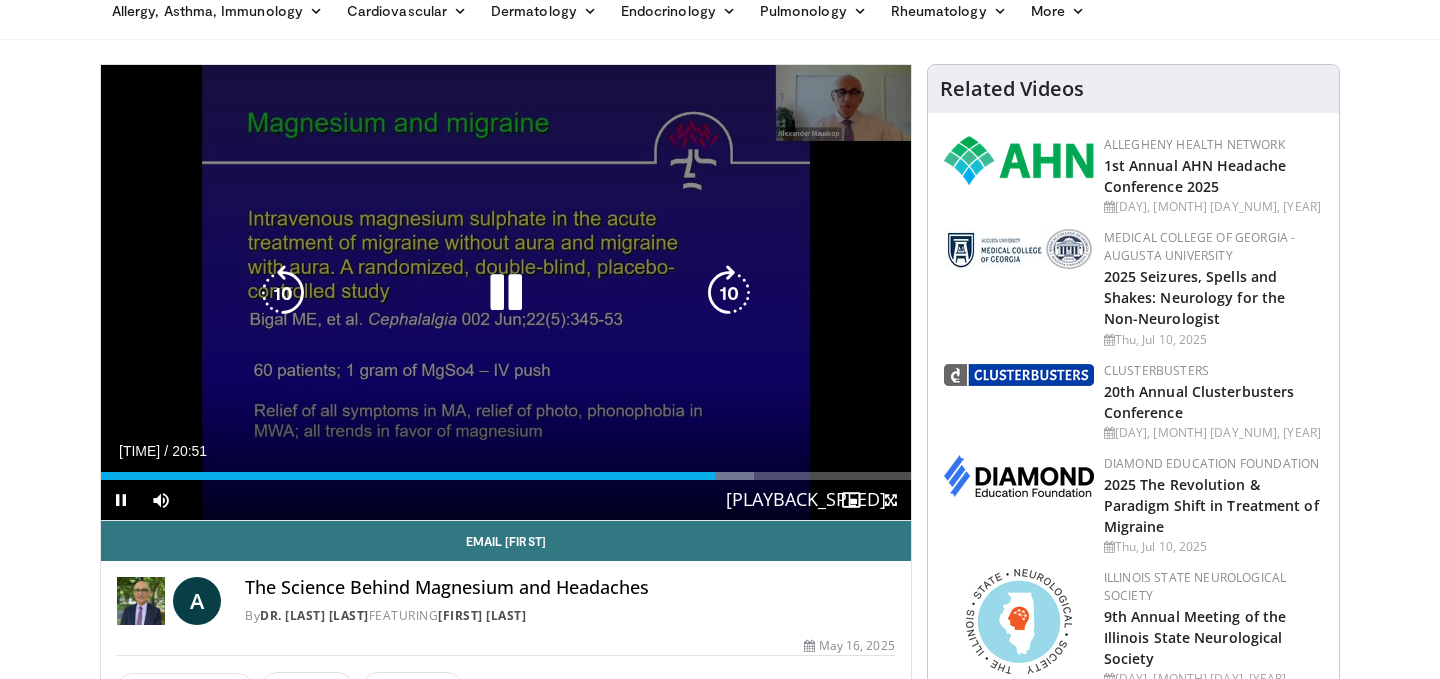 click at bounding box center (729, 293) 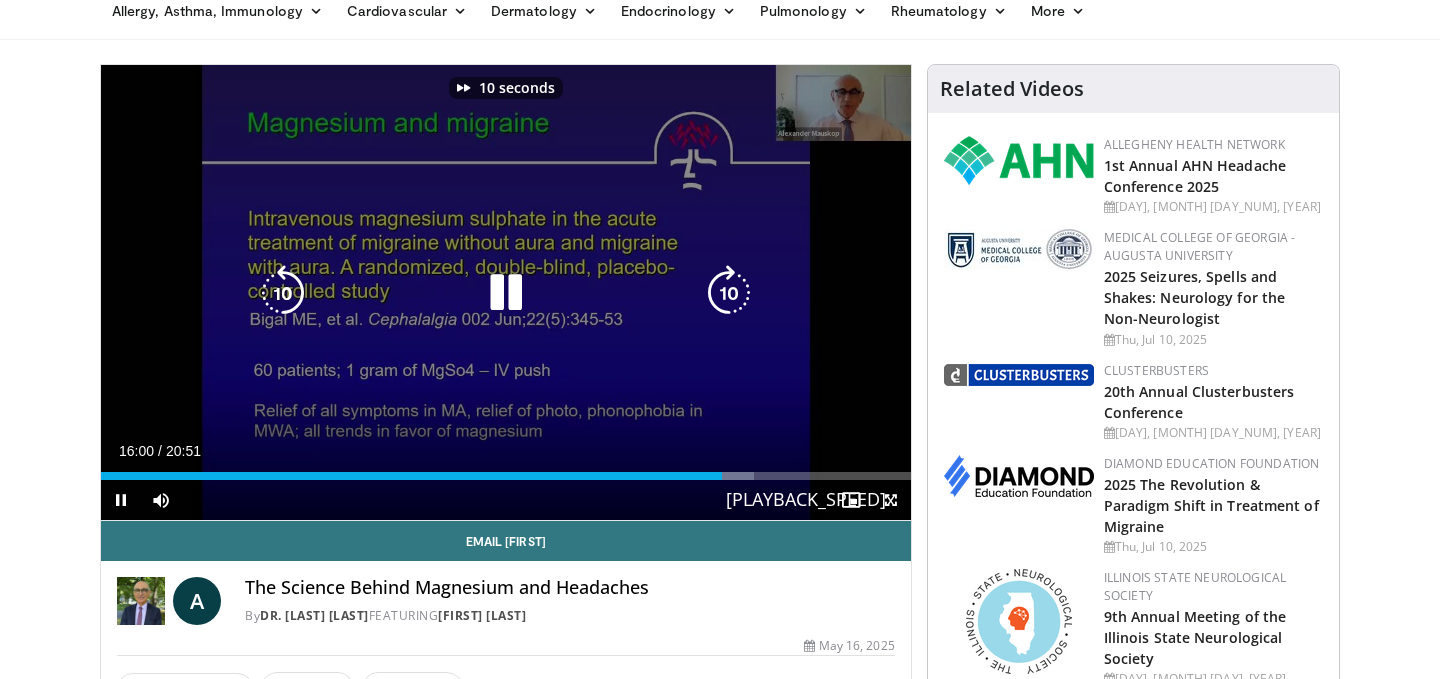 click at bounding box center (729, 293) 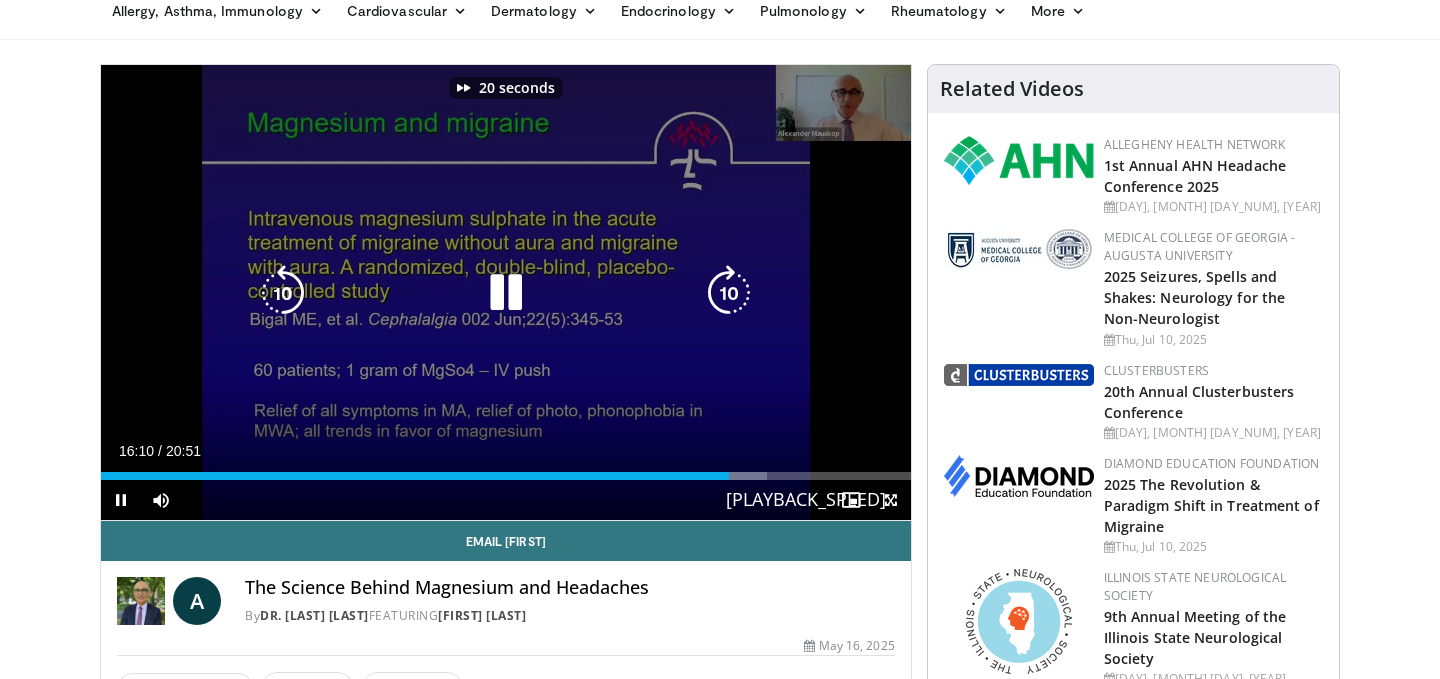 click at bounding box center [729, 293] 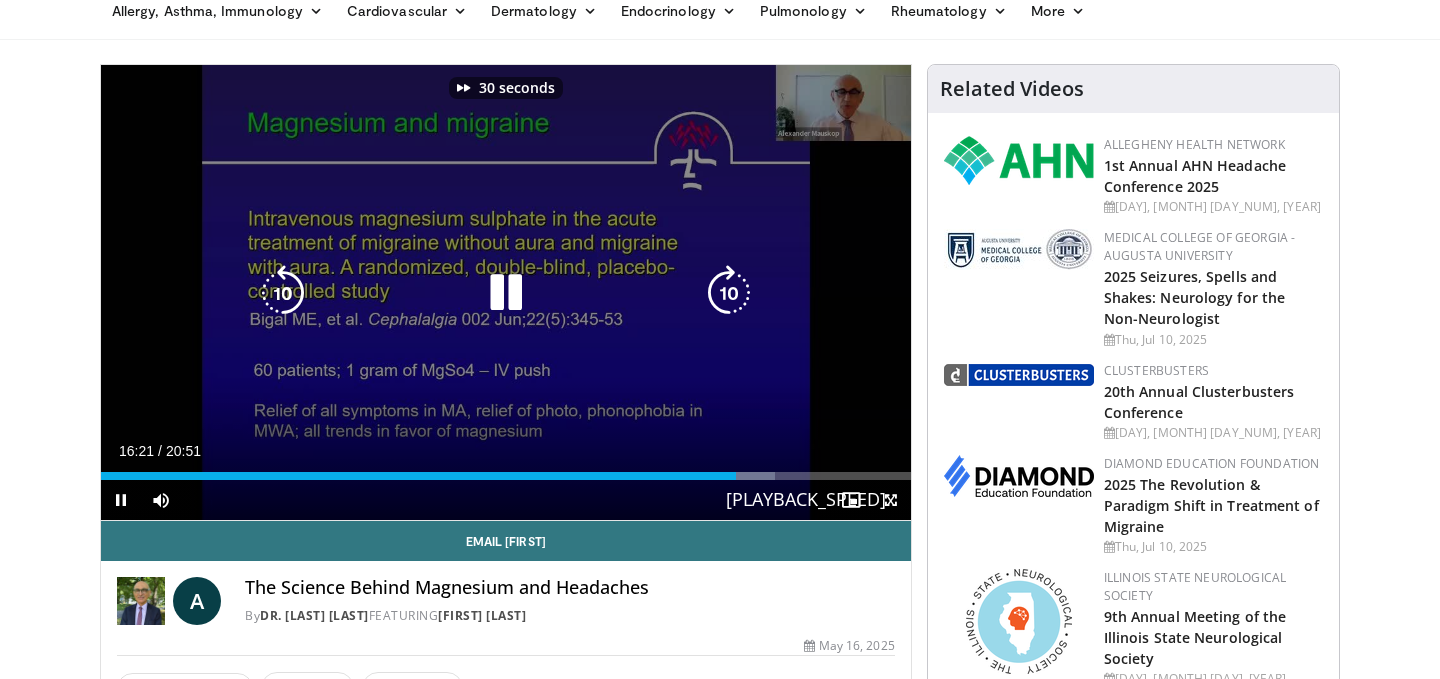 click at bounding box center (729, 293) 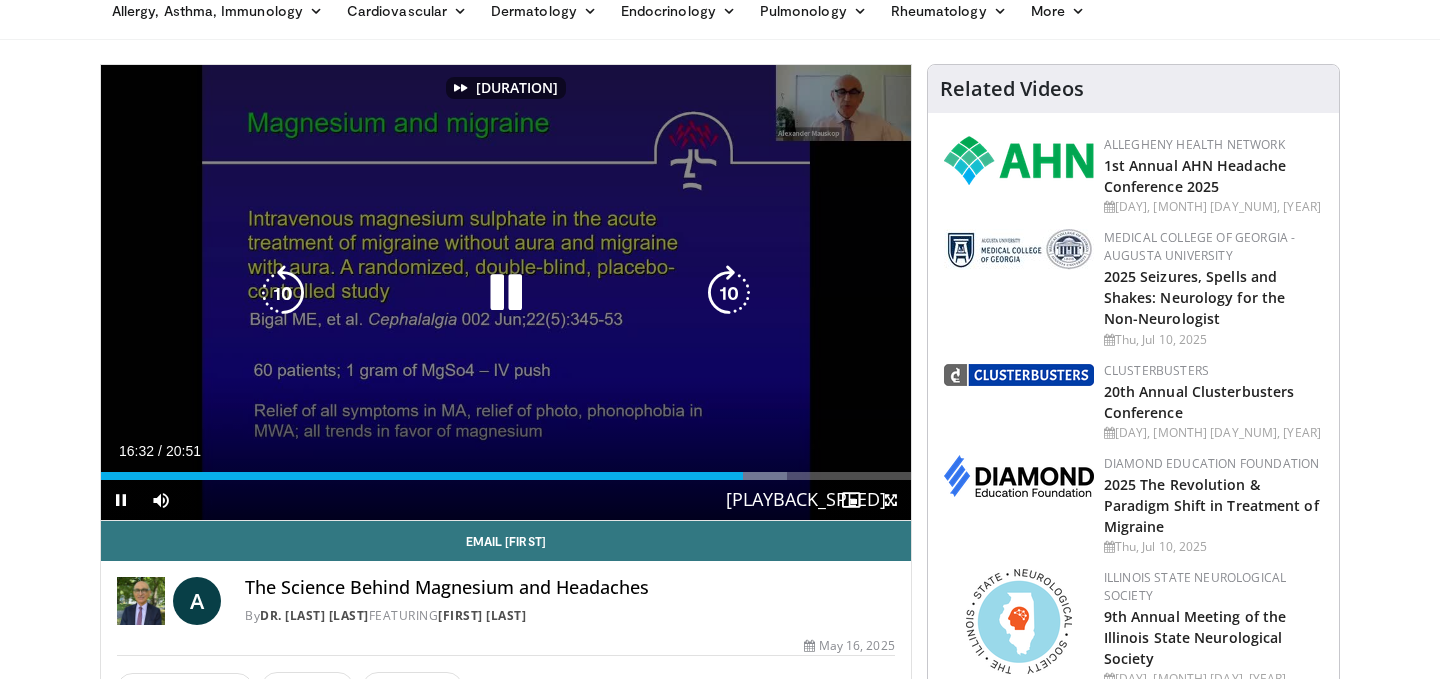click at bounding box center (729, 293) 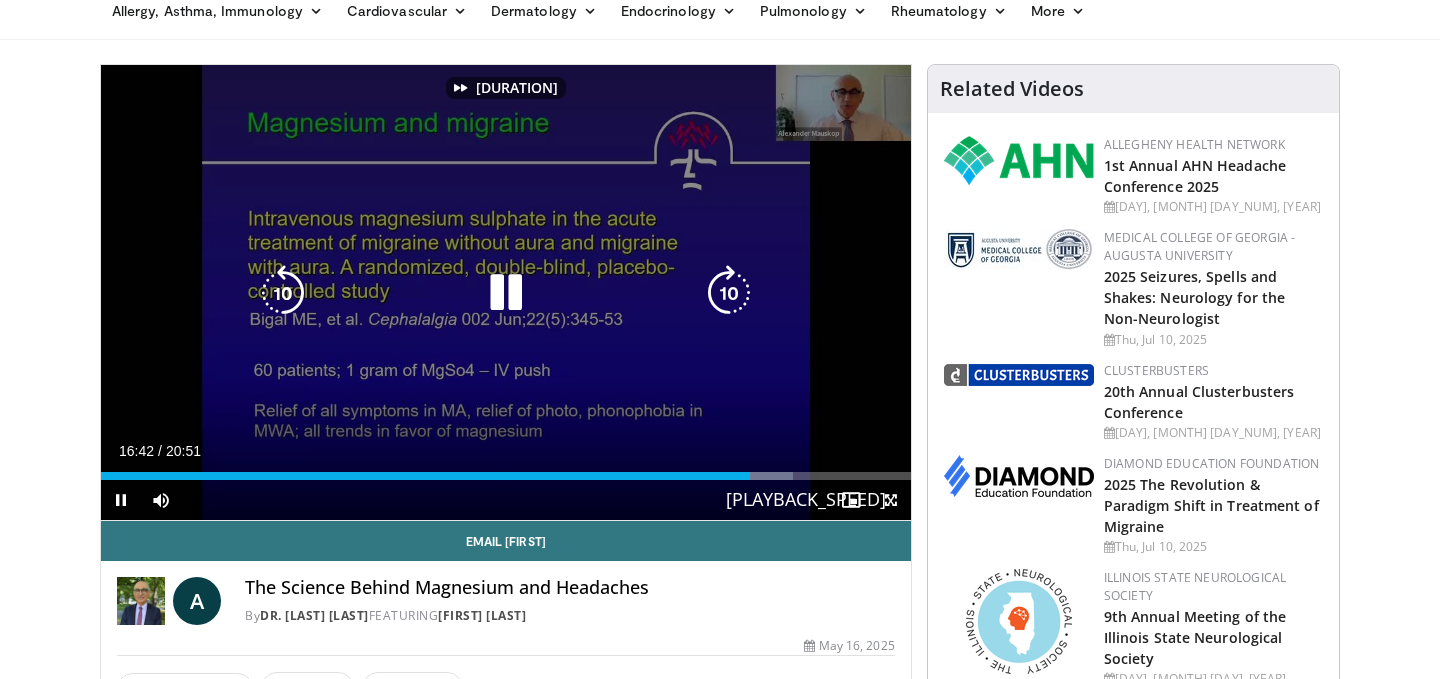 click at bounding box center (729, 293) 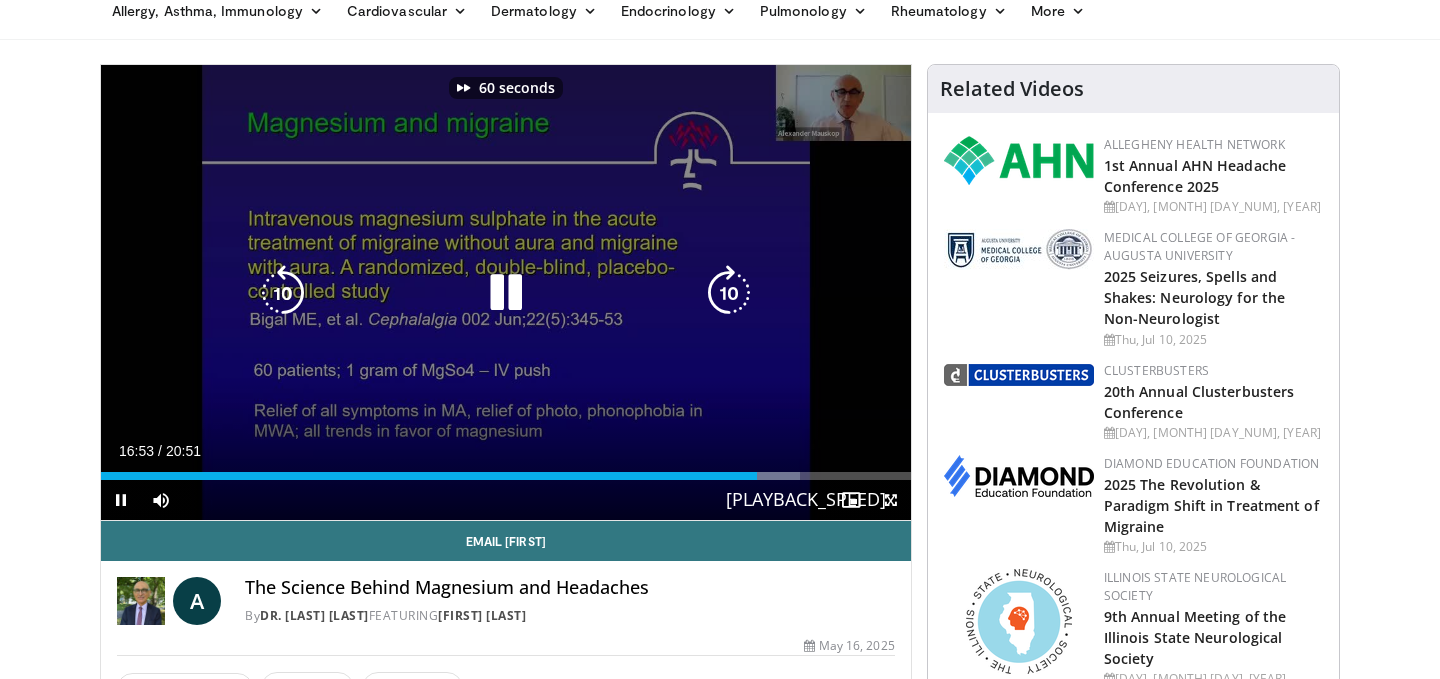 click at bounding box center [729, 293] 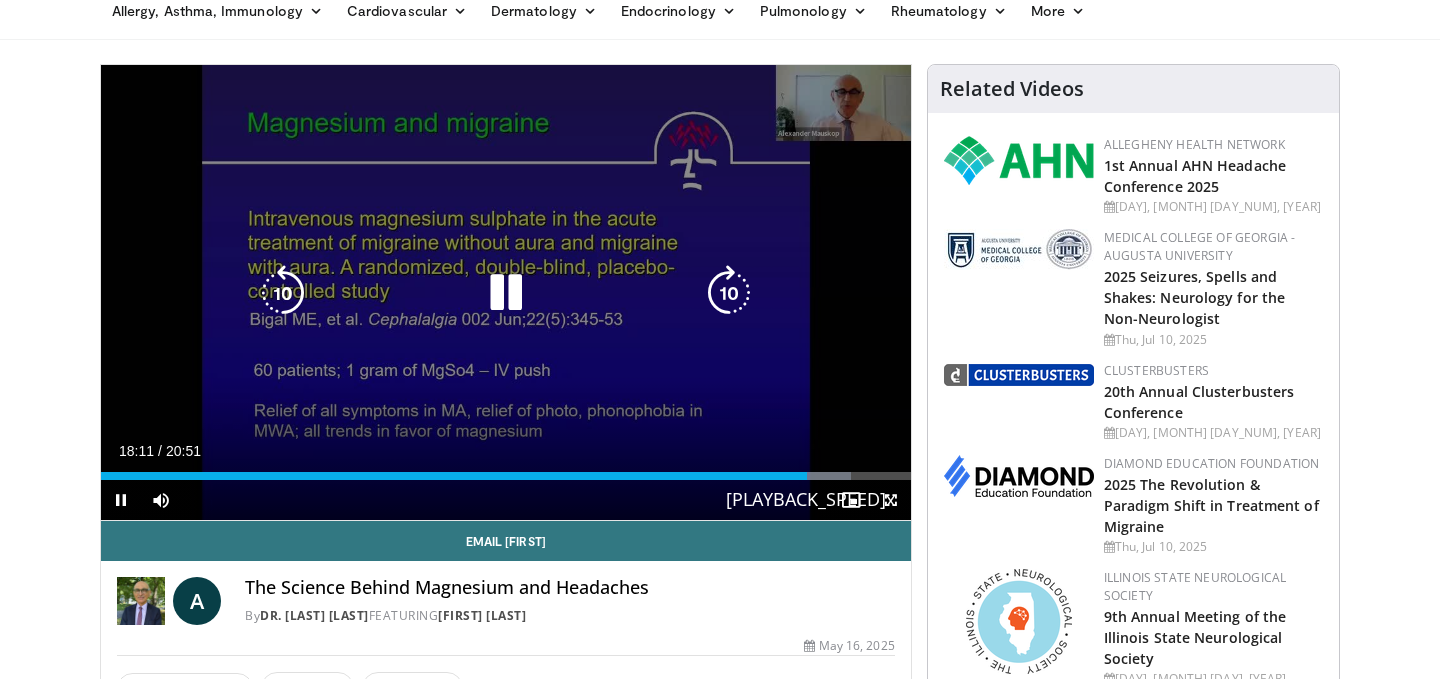 click at bounding box center (729, 293) 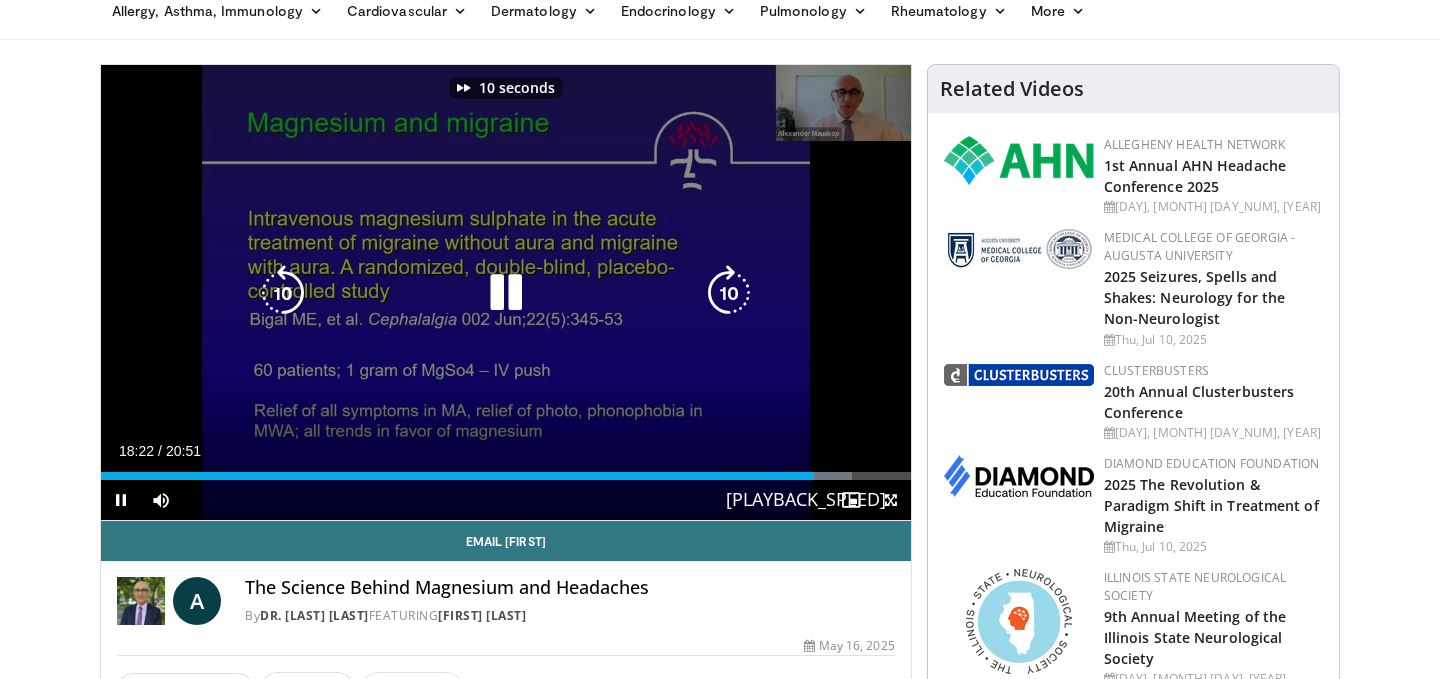 click at bounding box center (729, 293) 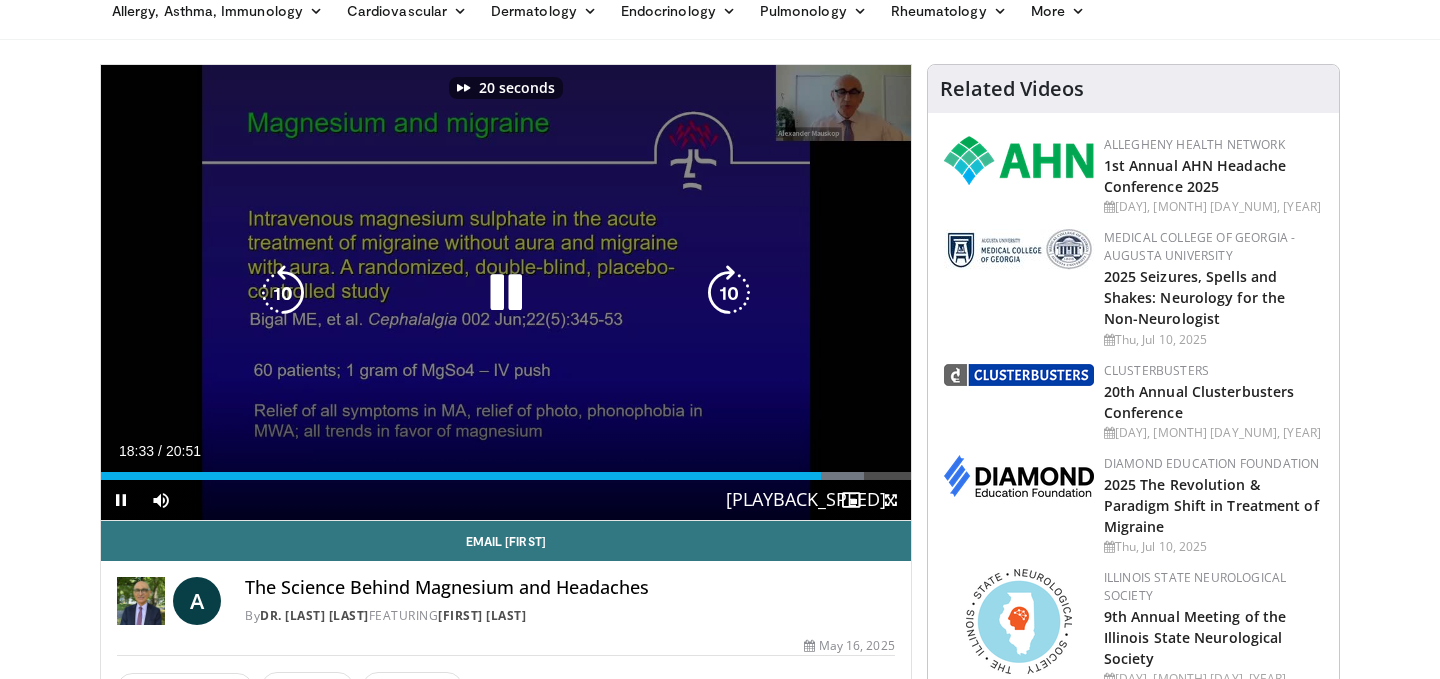 click at bounding box center [729, 293] 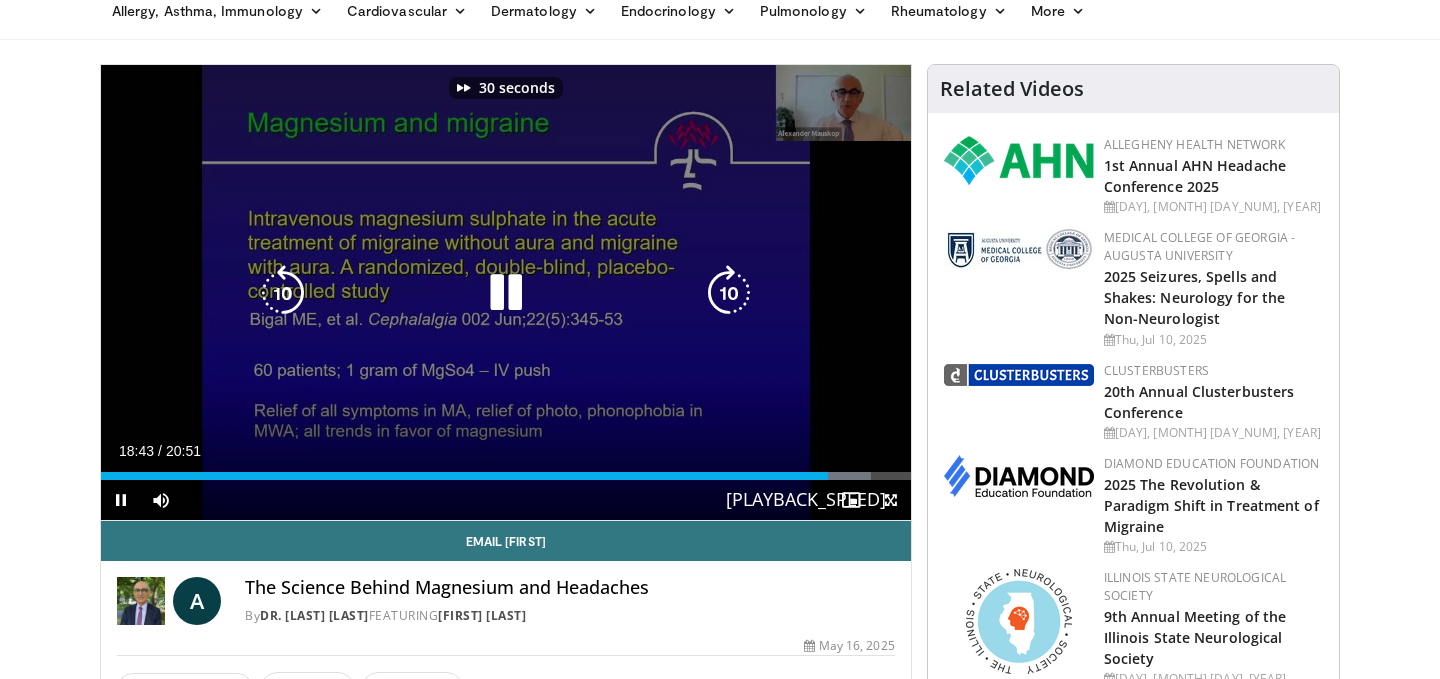click at bounding box center [729, 293] 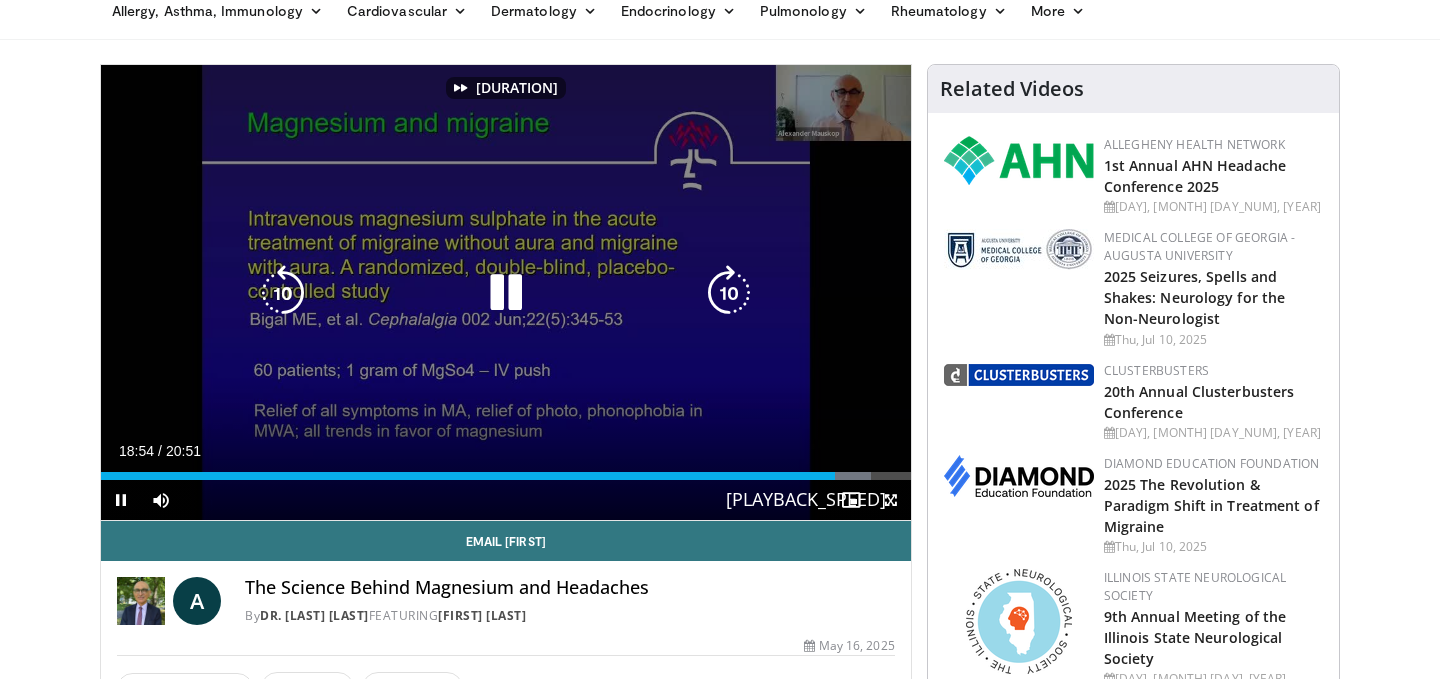 click at bounding box center [729, 293] 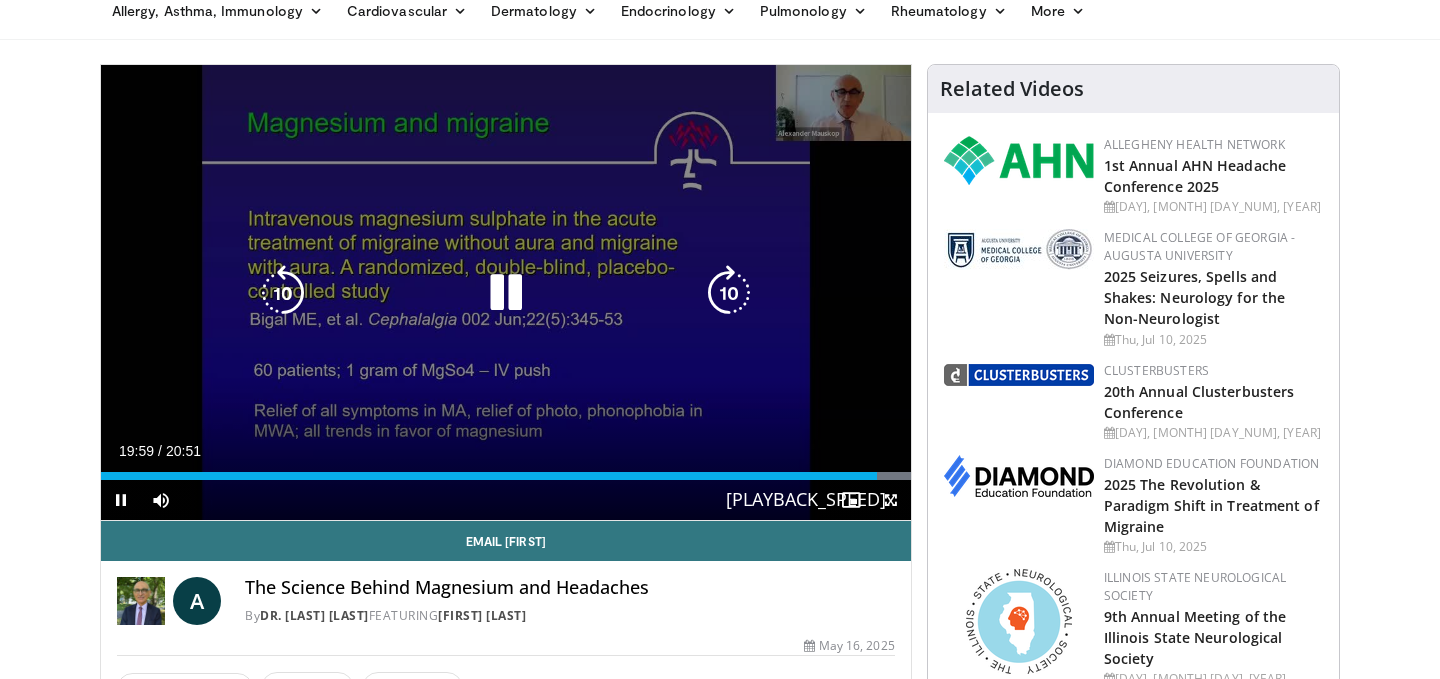 click at bounding box center (729, 293) 